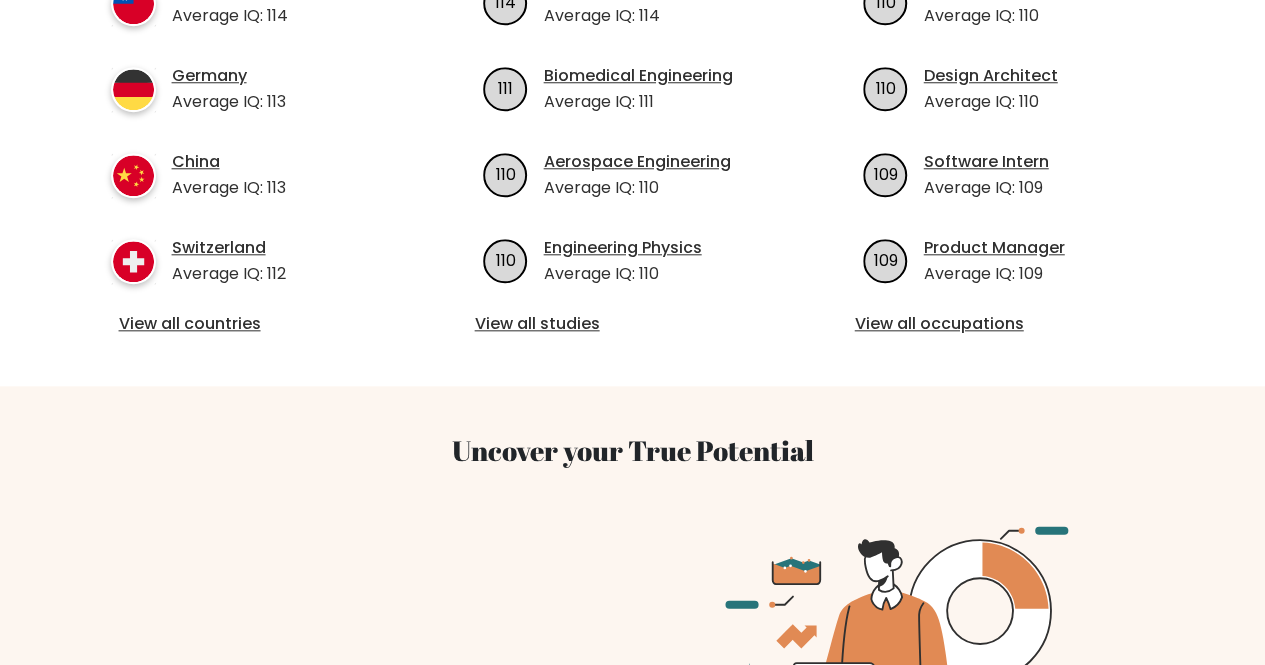 scroll, scrollTop: 909, scrollLeft: 0, axis: vertical 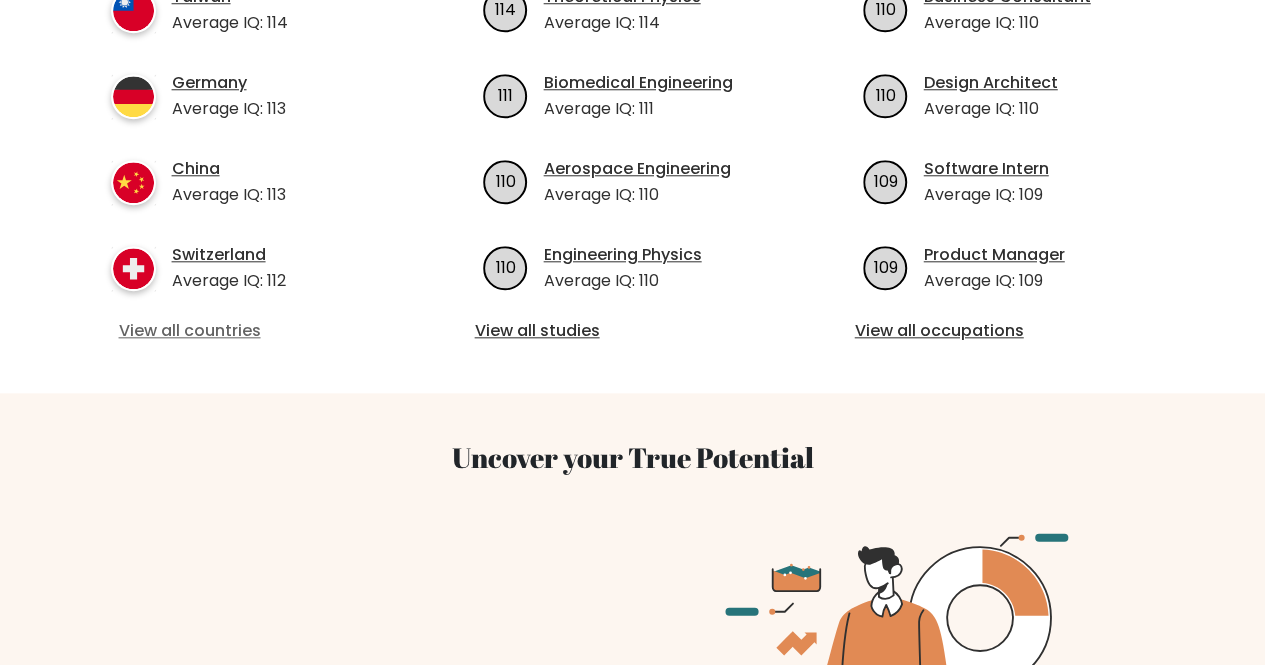click on "View all countries" at bounding box center [253, 331] 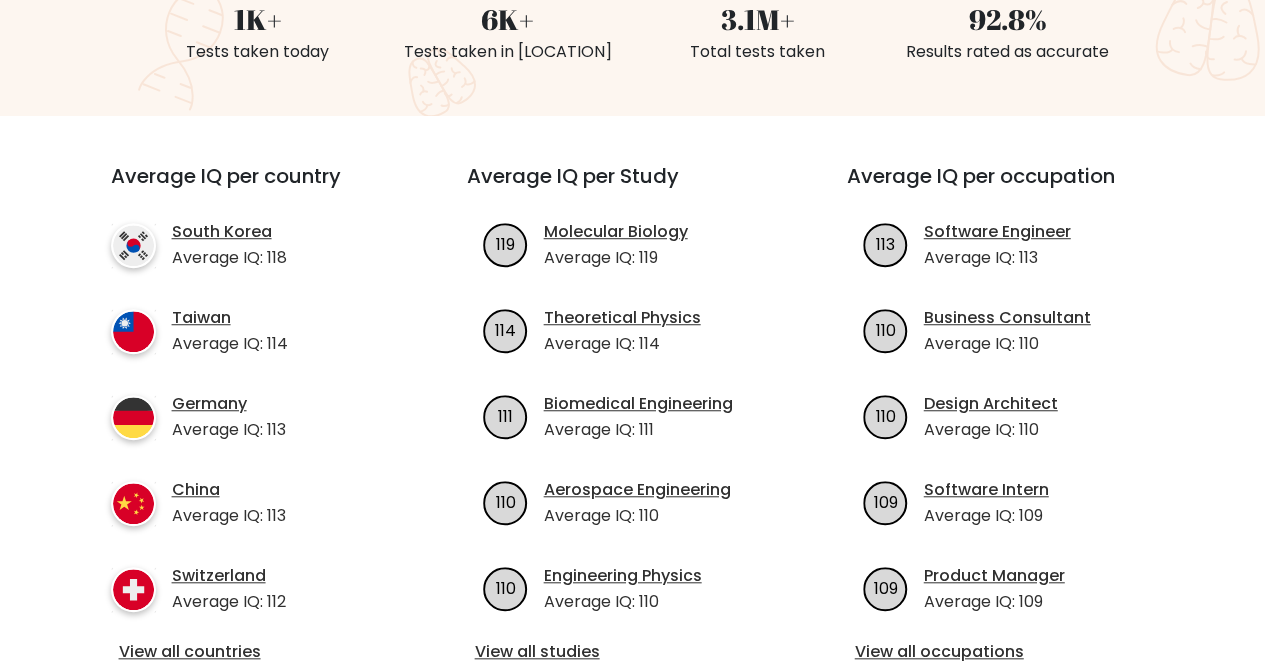 scroll, scrollTop: 587, scrollLeft: 0, axis: vertical 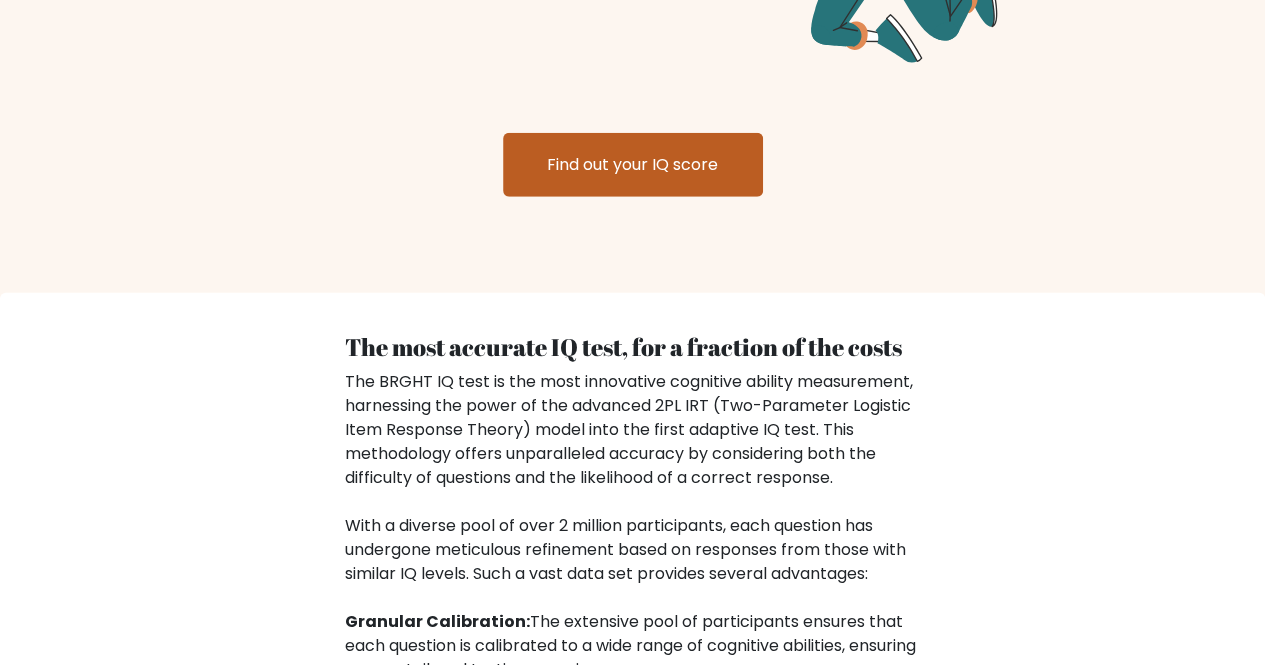 click on "Find out your IQ score" at bounding box center (633, 165) 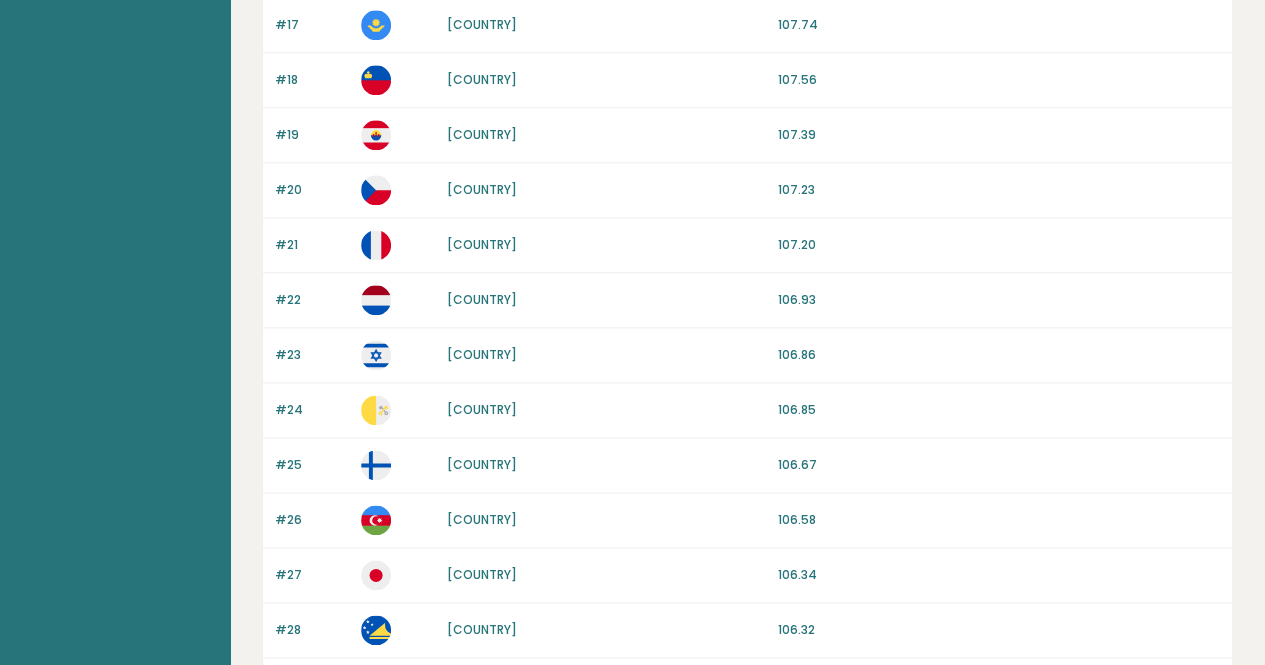 scroll, scrollTop: 1941, scrollLeft: 0, axis: vertical 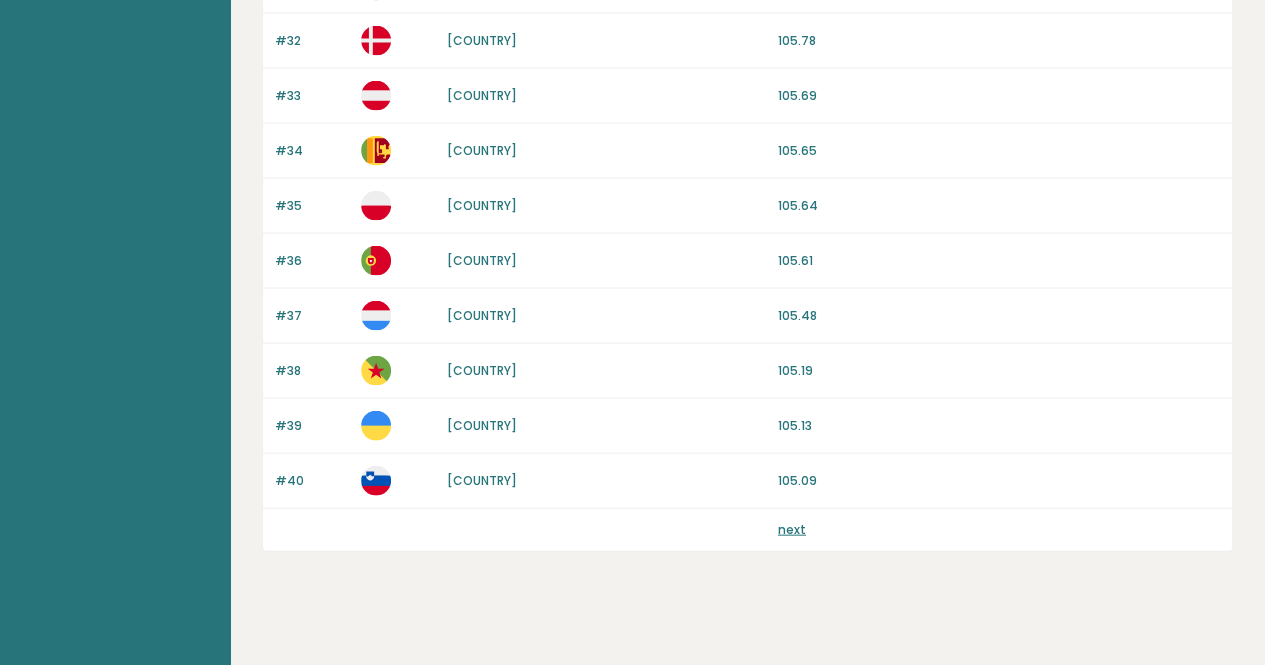 click on "next" at bounding box center [792, 529] 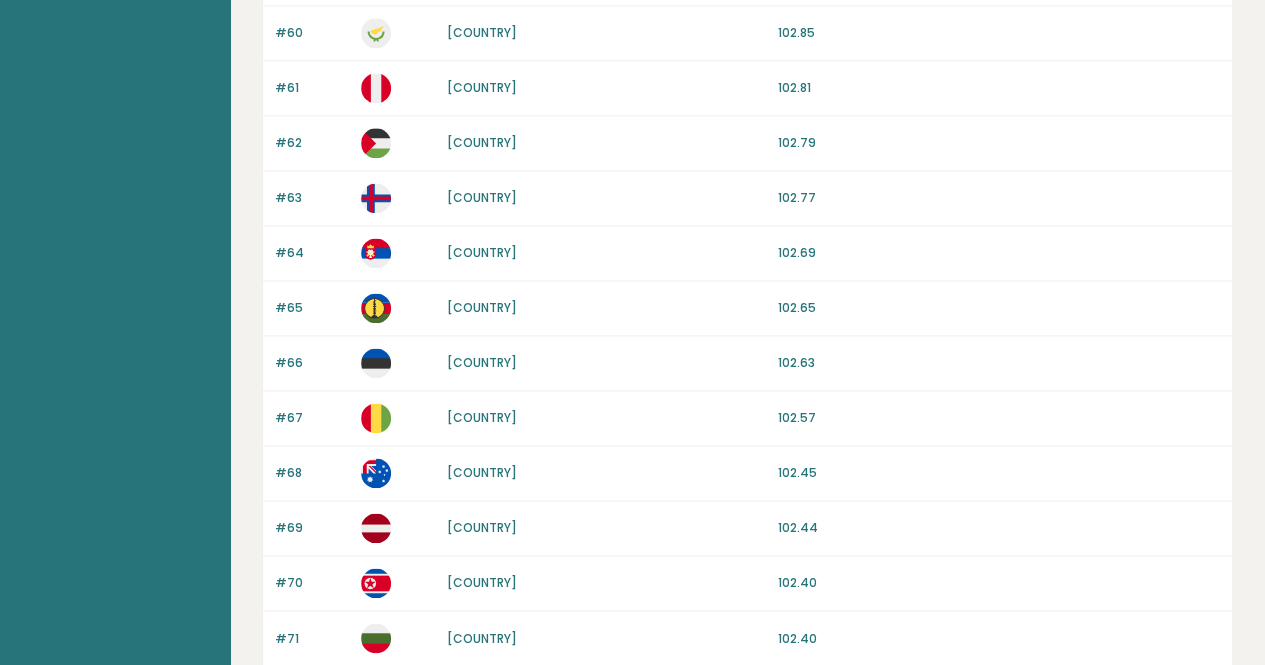 scroll, scrollTop: 1941, scrollLeft: 0, axis: vertical 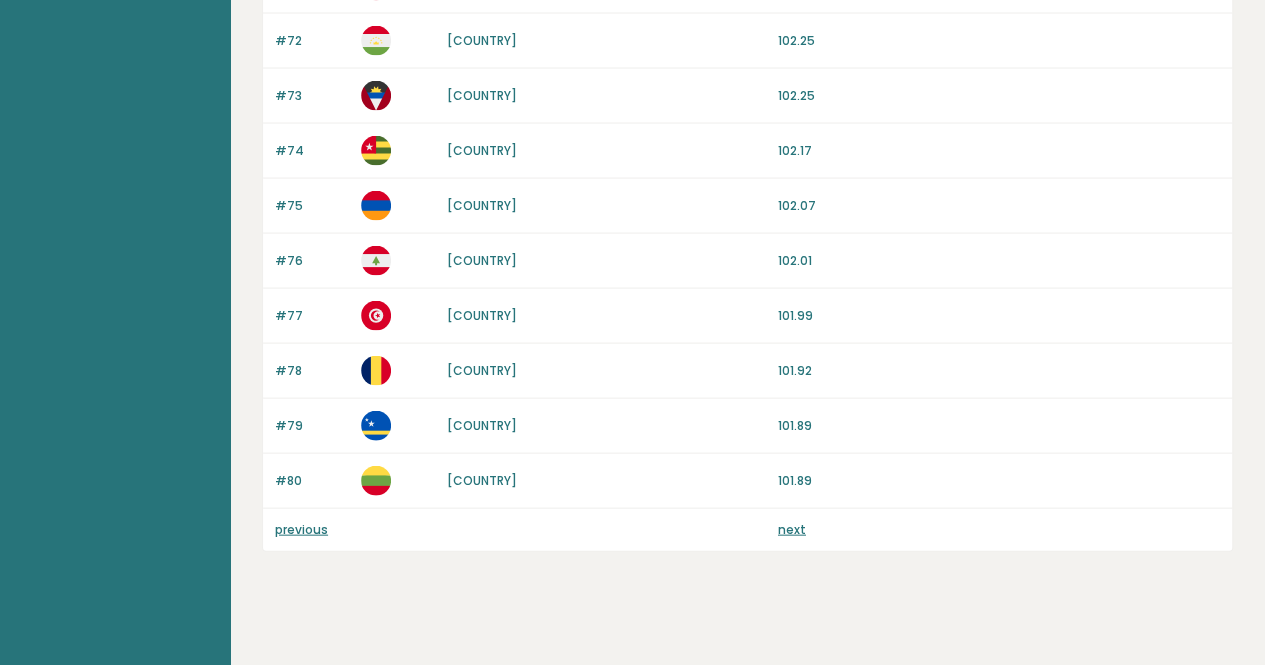 click on "next" at bounding box center [792, 529] 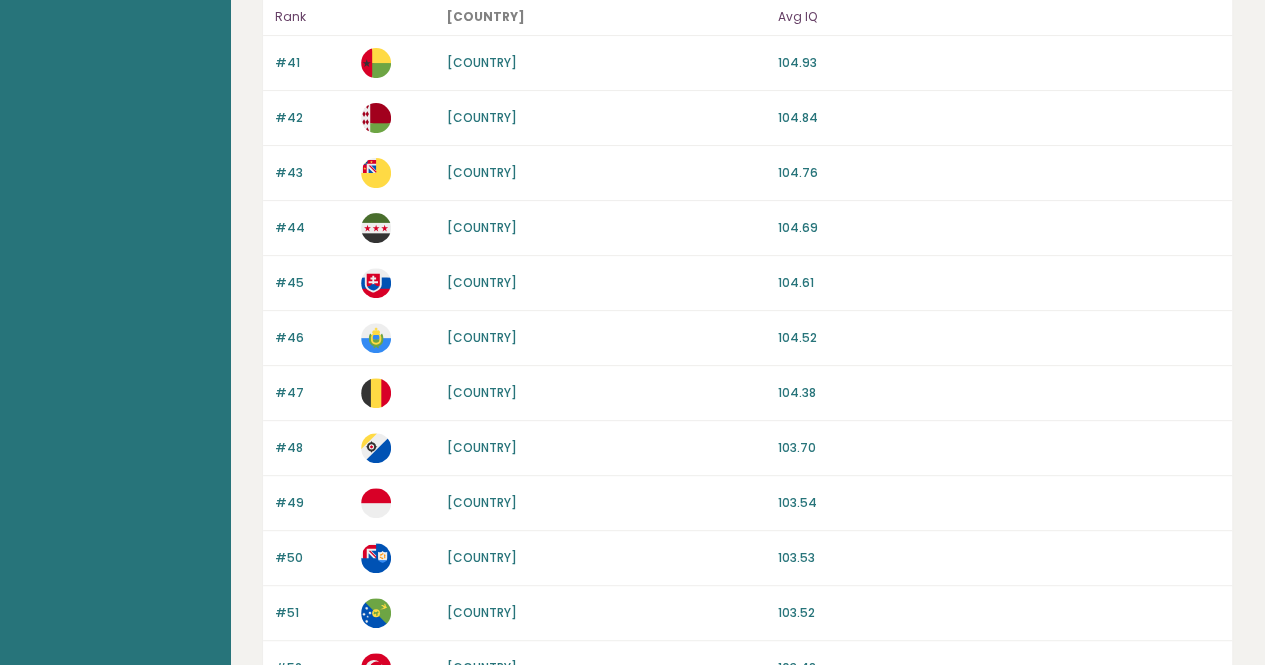 scroll, scrollTop: 0, scrollLeft: 0, axis: both 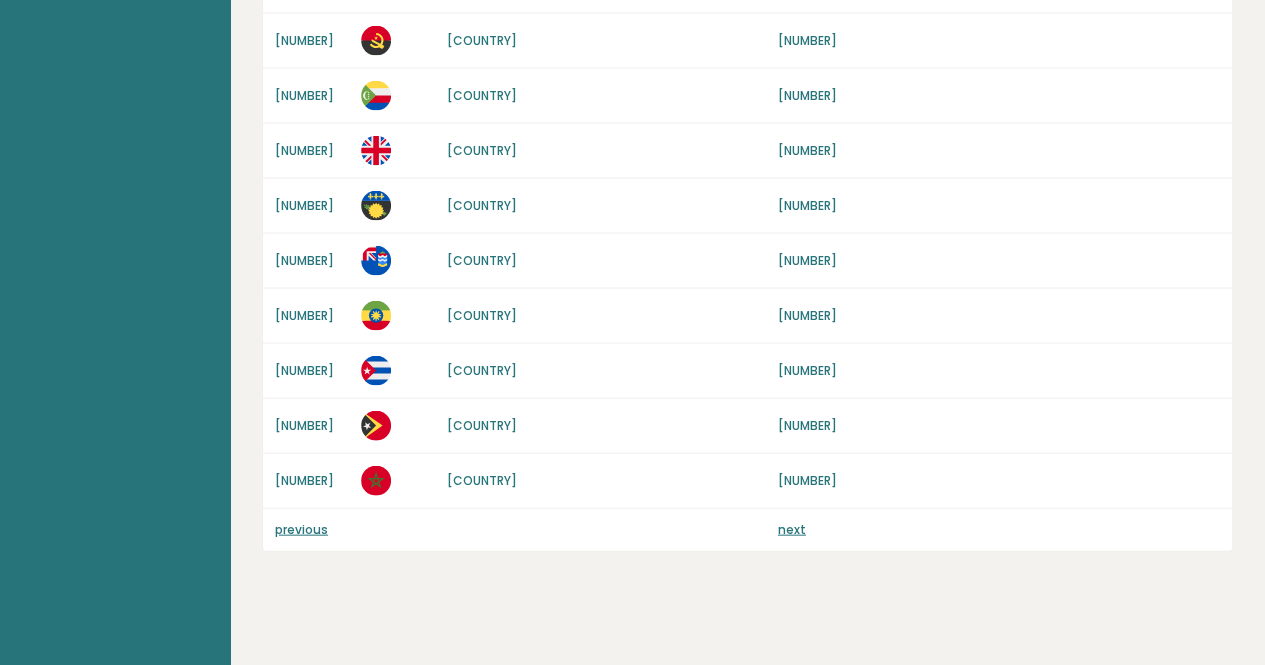 click on "next" at bounding box center [792, 529] 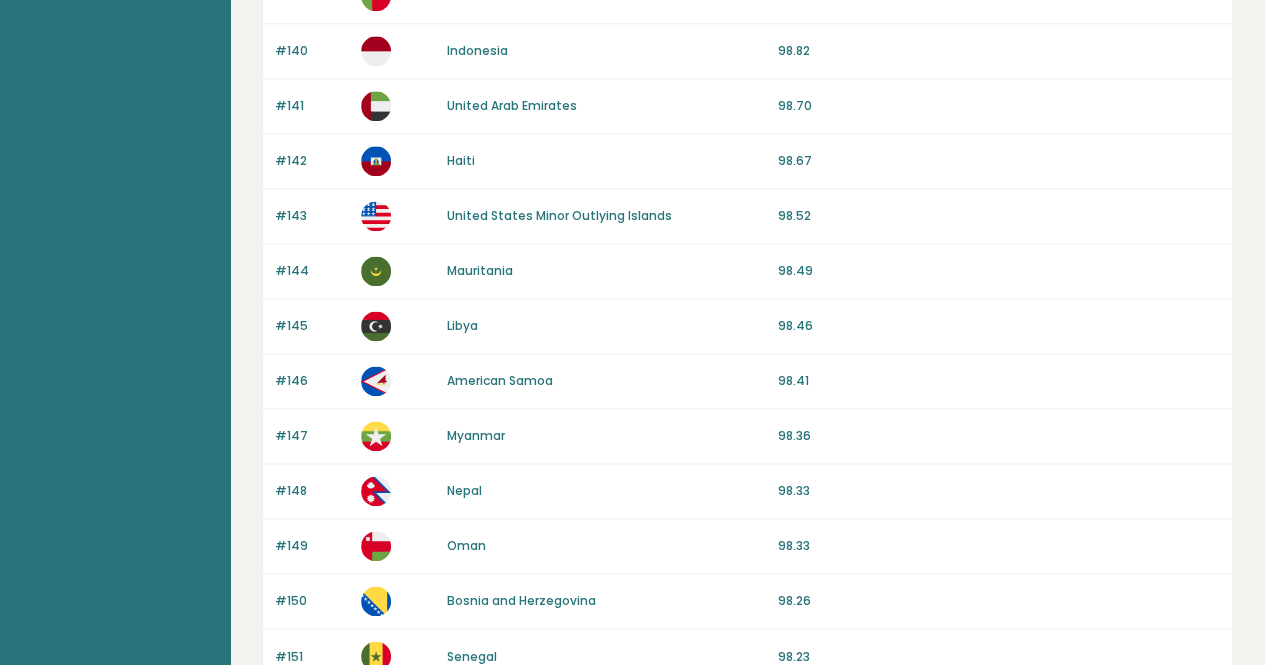 scroll, scrollTop: 1941, scrollLeft: 0, axis: vertical 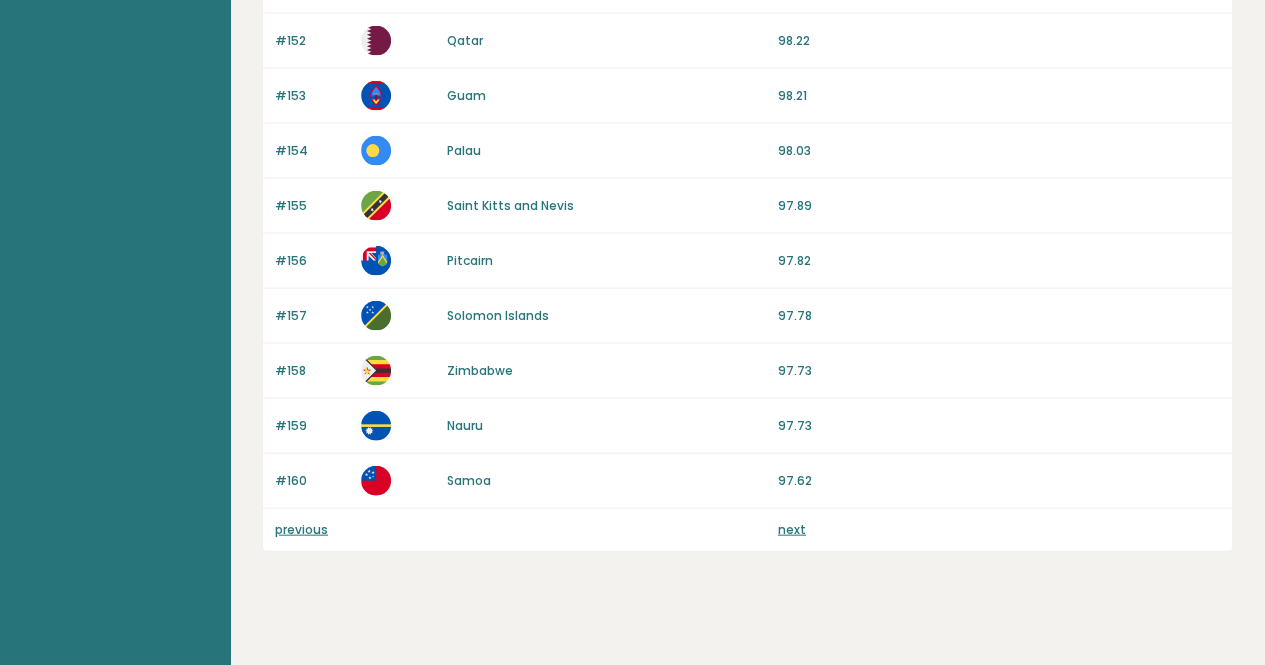 click on "next" at bounding box center [792, 529] 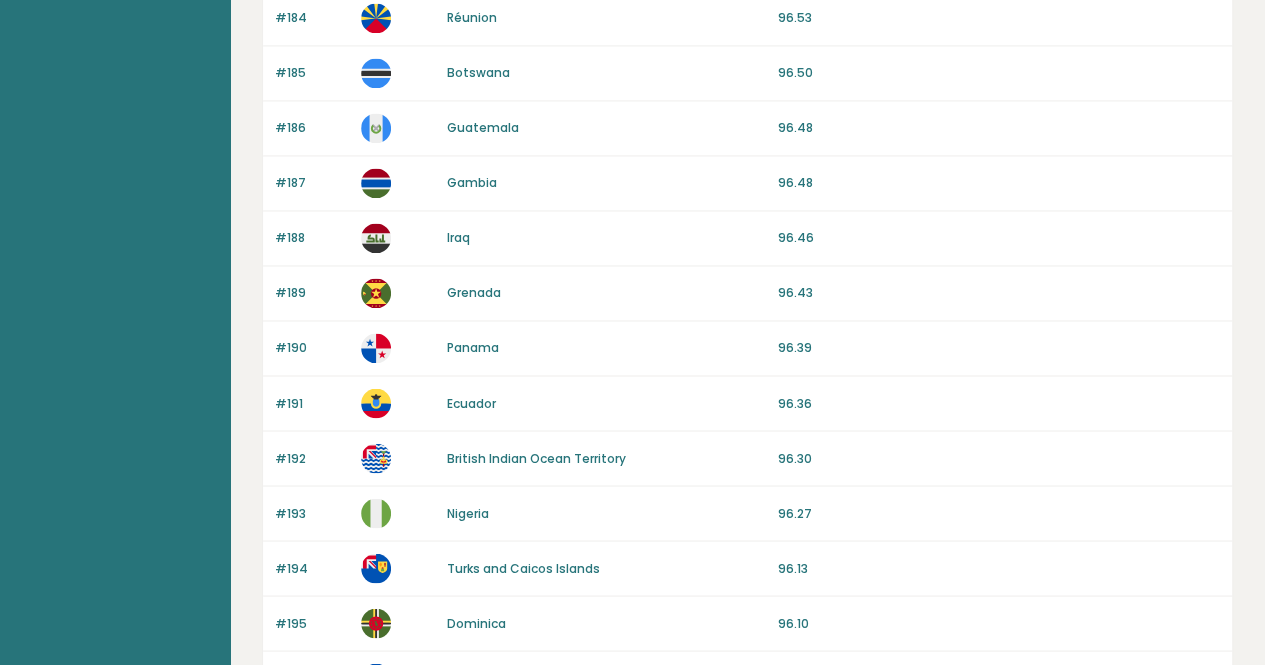 scroll, scrollTop: 1941, scrollLeft: 0, axis: vertical 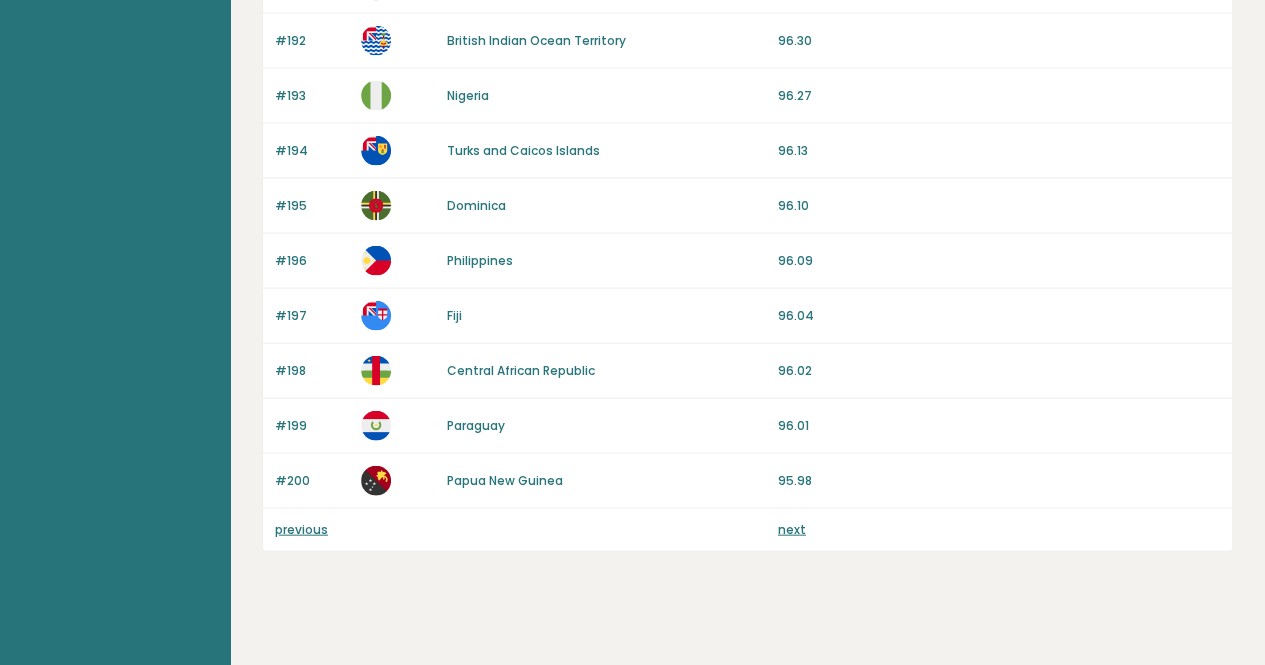 click on "Average IQ scores
per country
It is important to remember that intelligence is complex and multifaceted, and that intelligence tests do not capture all aspects of human cognitive ability. The BRGHT IQ Test measures candidates' logical reasoning, numerical and spatial reasoning skills.
Rank
Country
Avg IQ
#161
[COUNTRY]
97.55
#162
[COUNTRY]
97.51
#163
[COUNTRY]
97.44
#164" at bounding box center [747, -600] 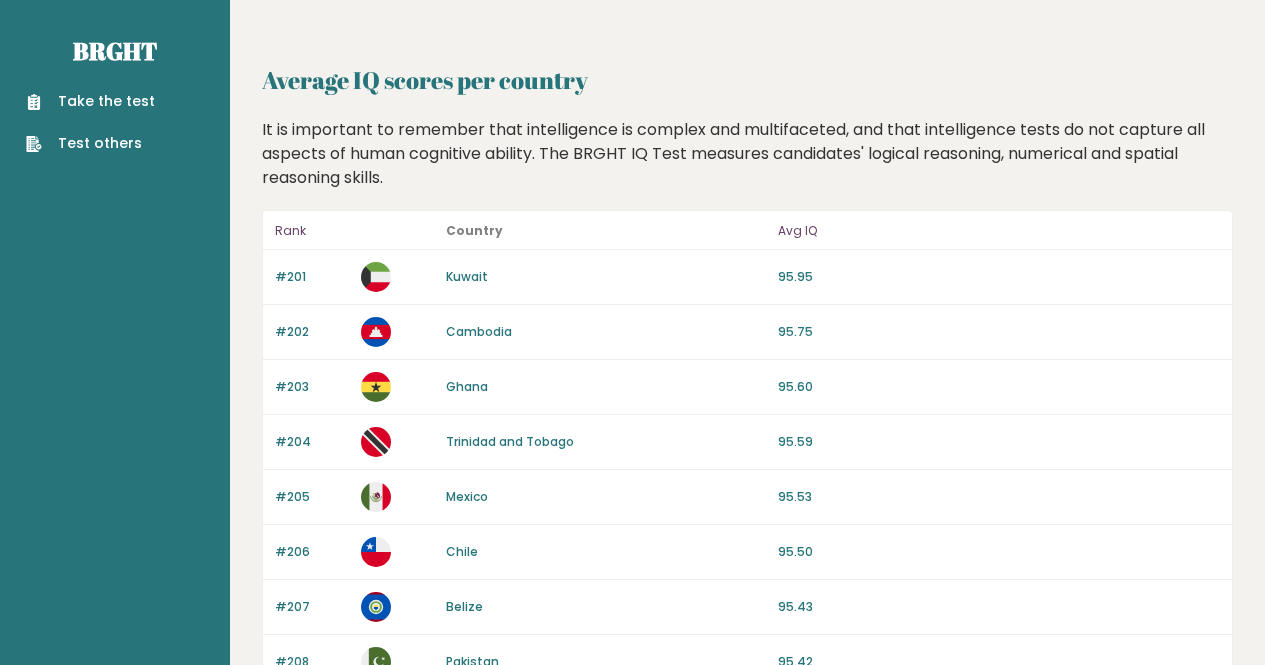scroll, scrollTop: 1613, scrollLeft: 0, axis: vertical 